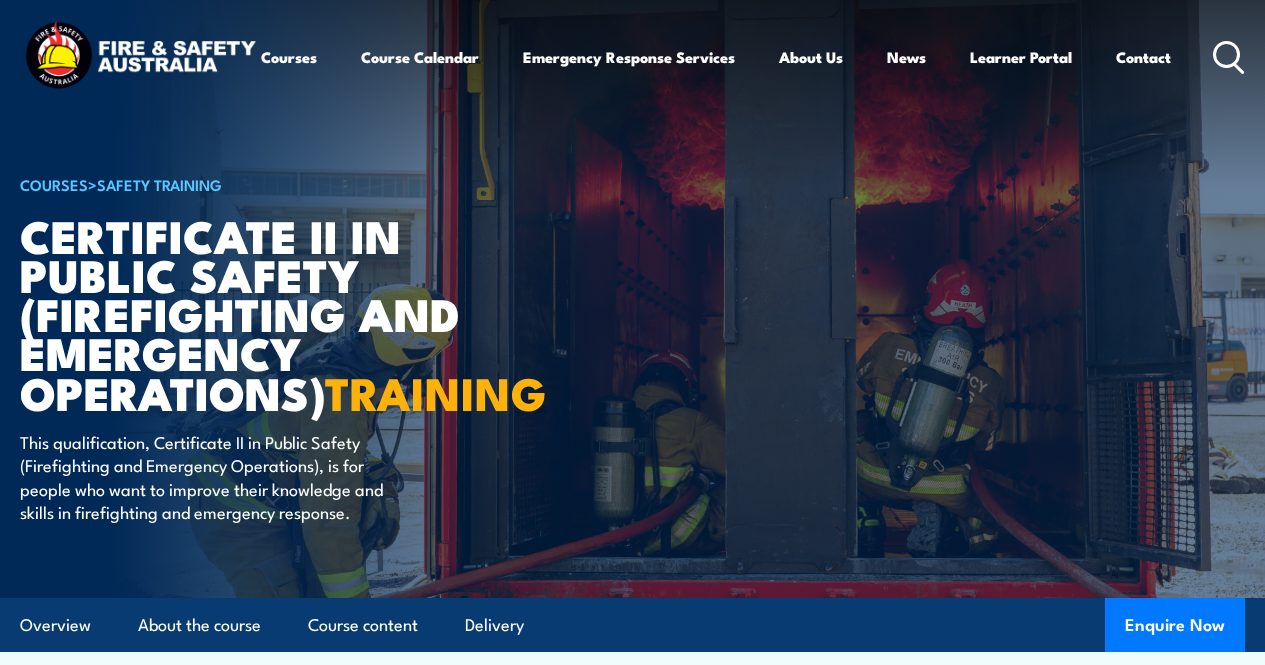 scroll, scrollTop: 0, scrollLeft: 0, axis: both 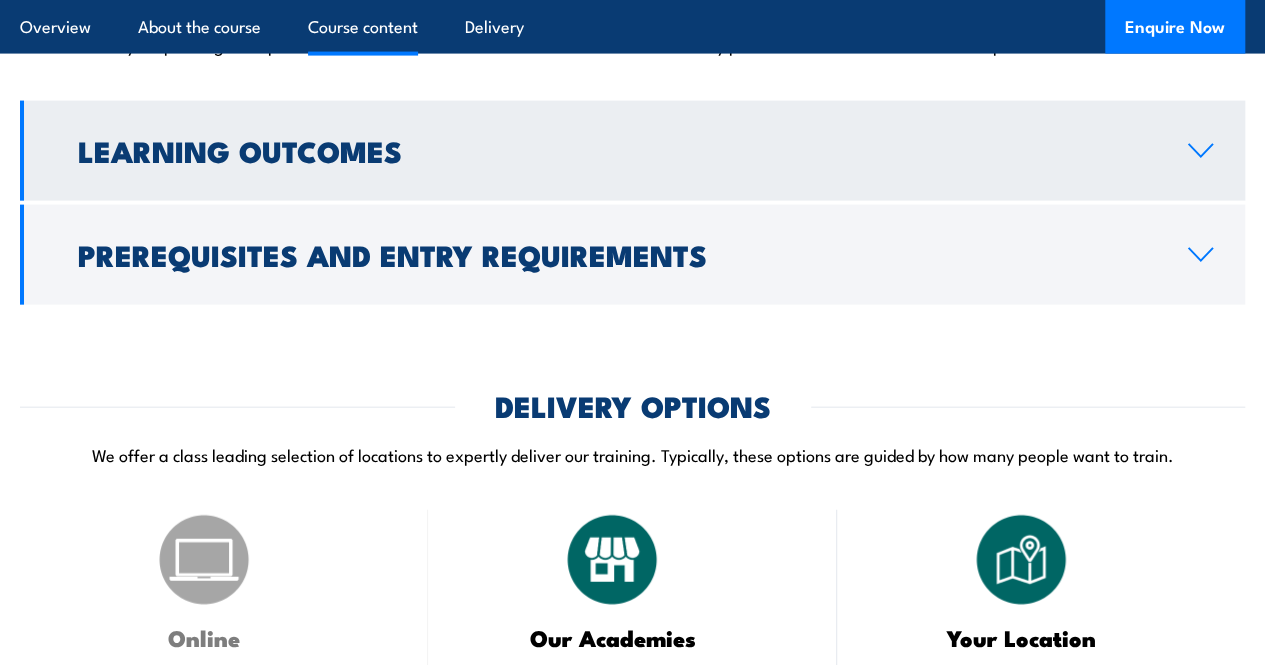 click 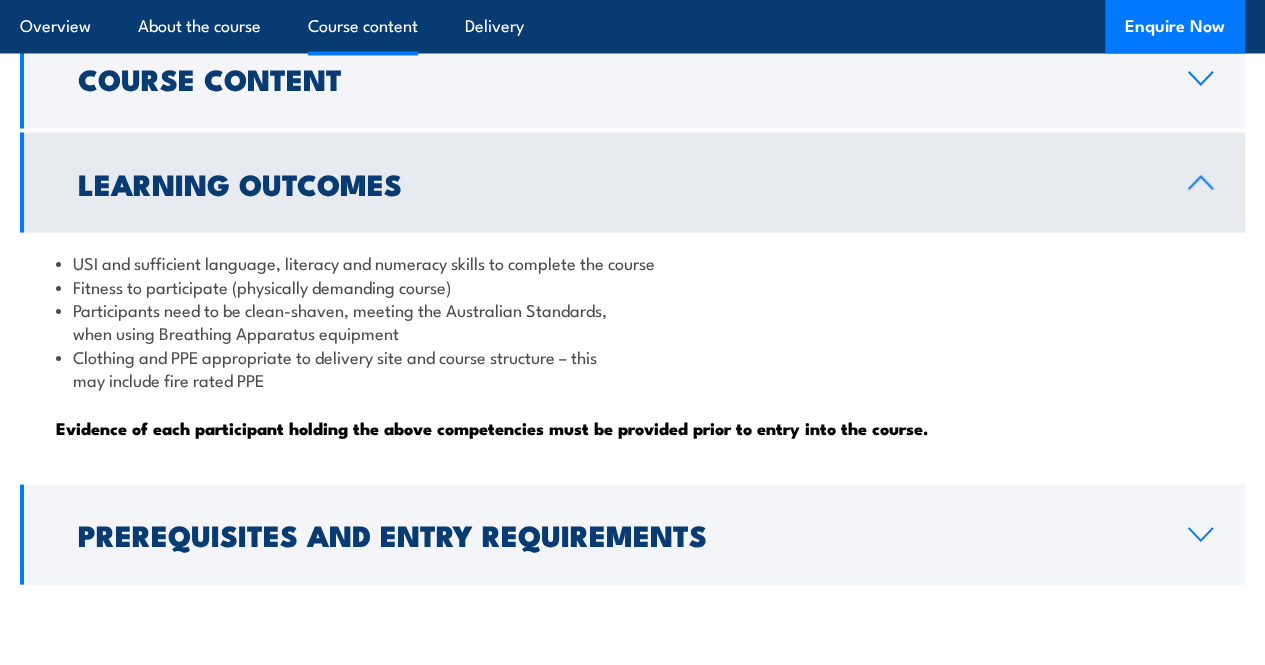 scroll, scrollTop: 1780, scrollLeft: 0, axis: vertical 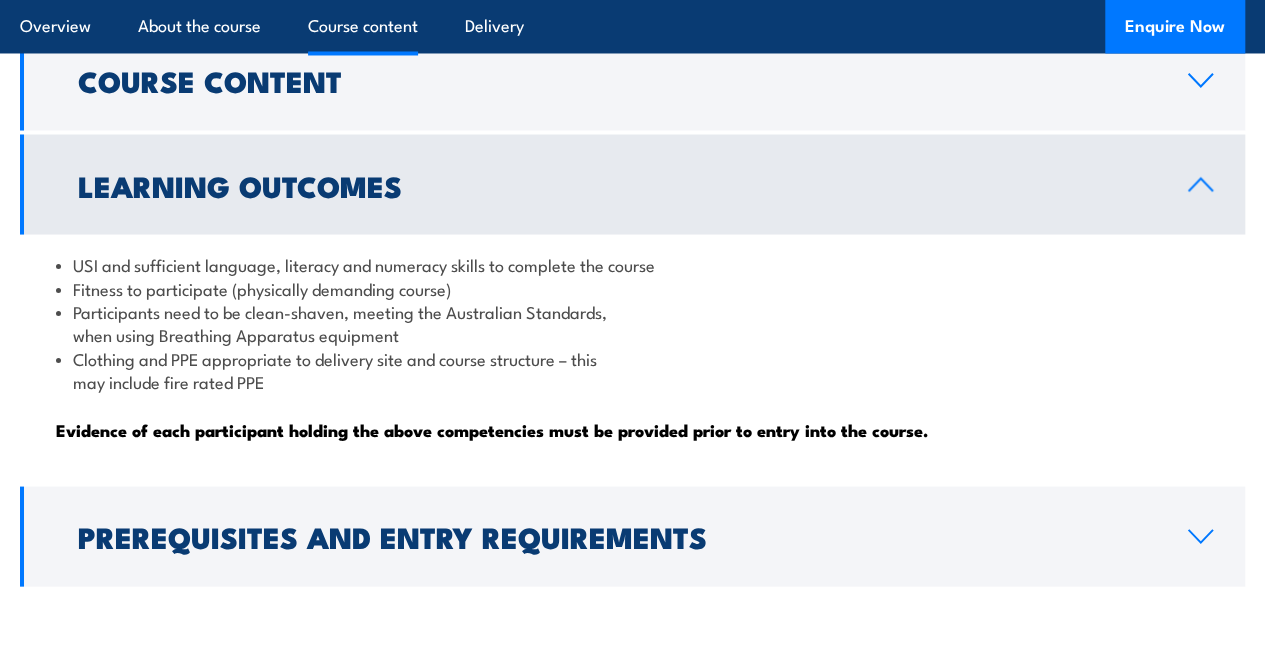 click 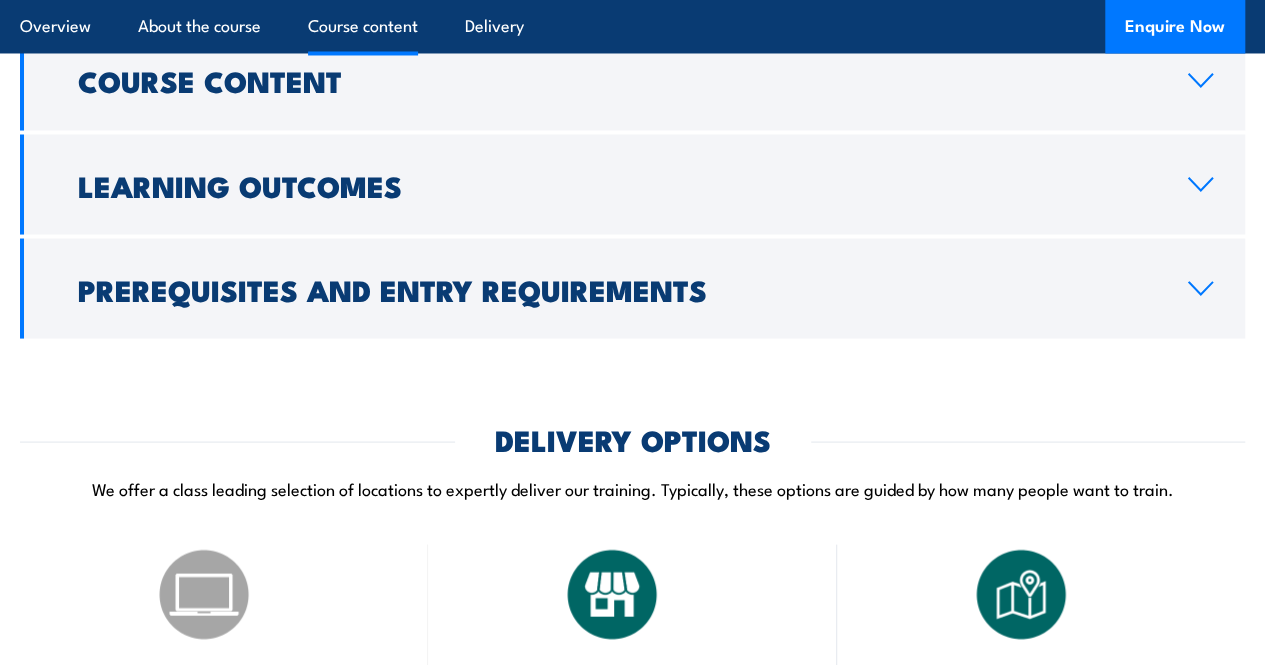 scroll, scrollTop: 1836, scrollLeft: 0, axis: vertical 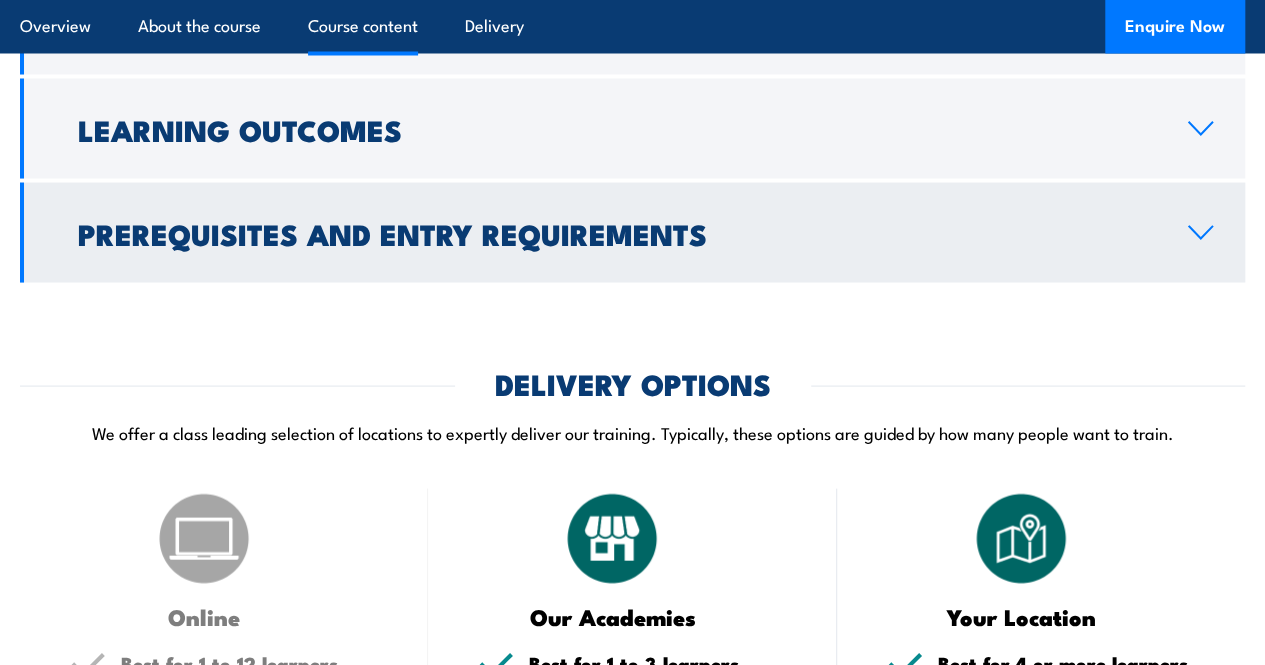 click on "Prerequisites and Entry Requirements" at bounding box center [632, 232] 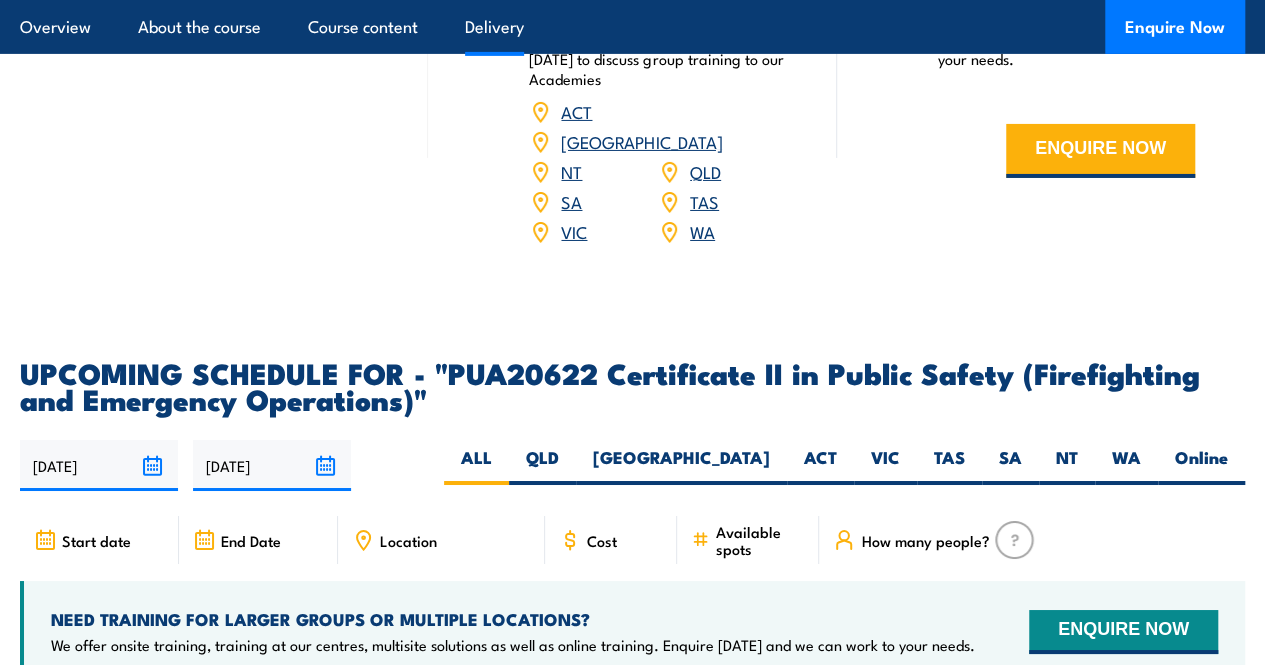 scroll, scrollTop: 3368, scrollLeft: 0, axis: vertical 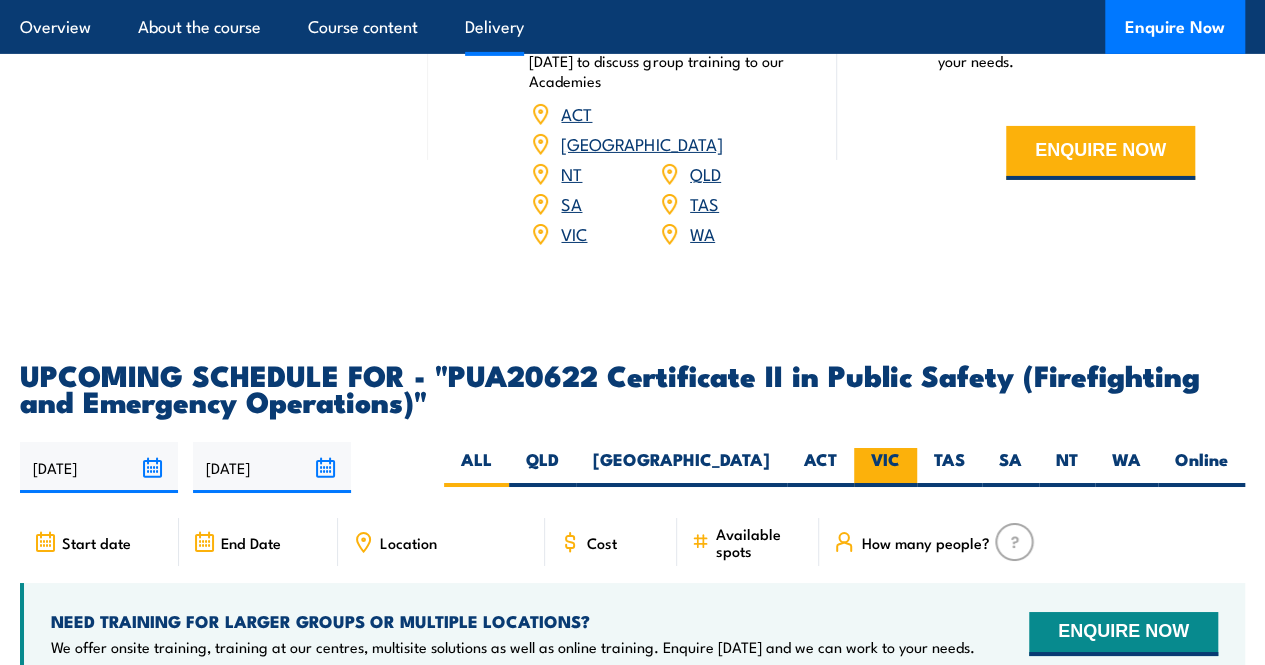 click on "VIC" at bounding box center [885, 467] 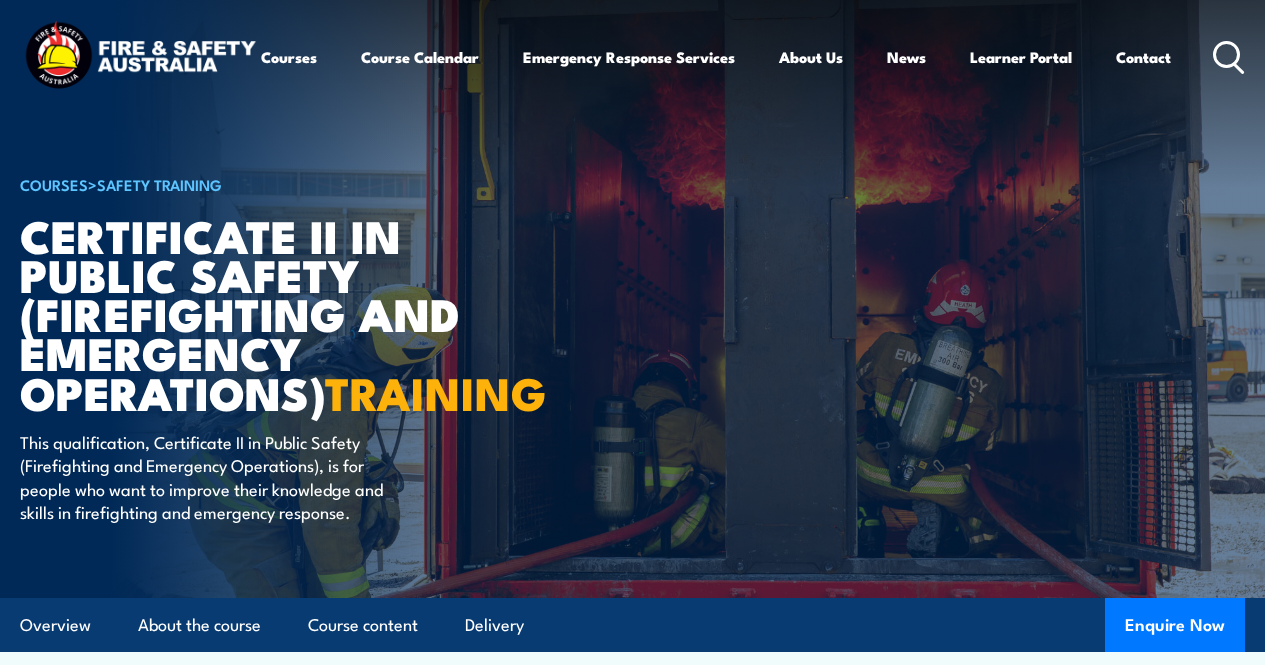 scroll, scrollTop: 3452, scrollLeft: 0, axis: vertical 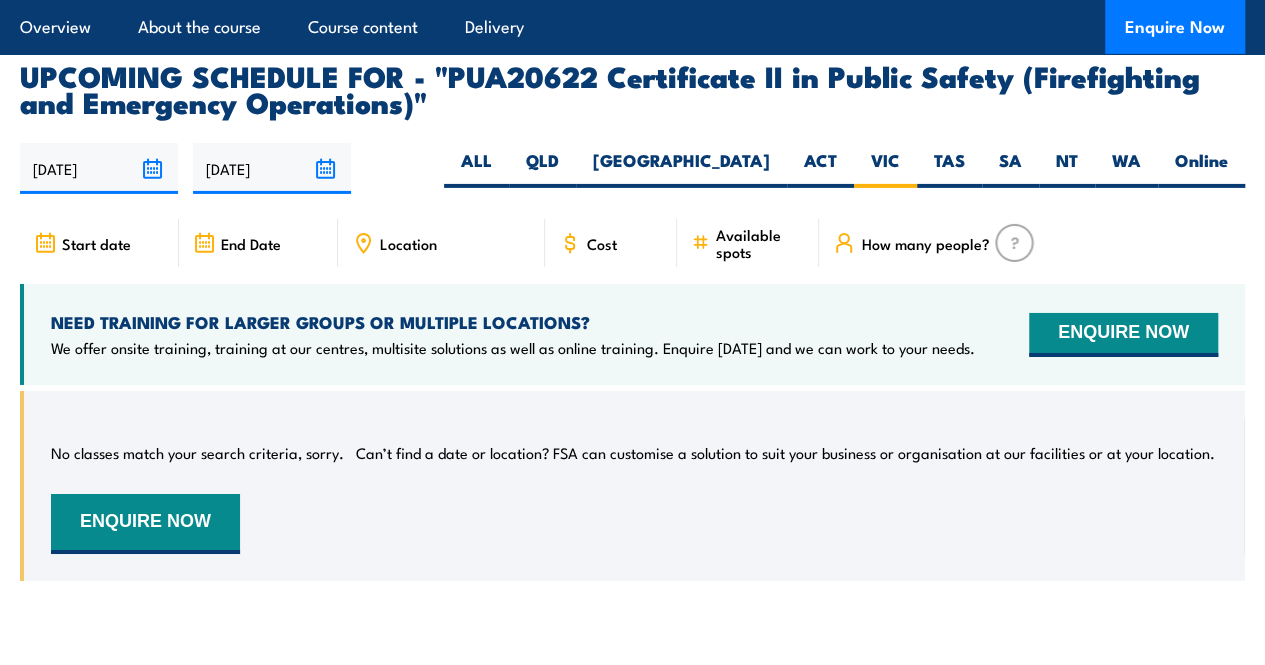 click on "20/07/2025" at bounding box center [99, 168] 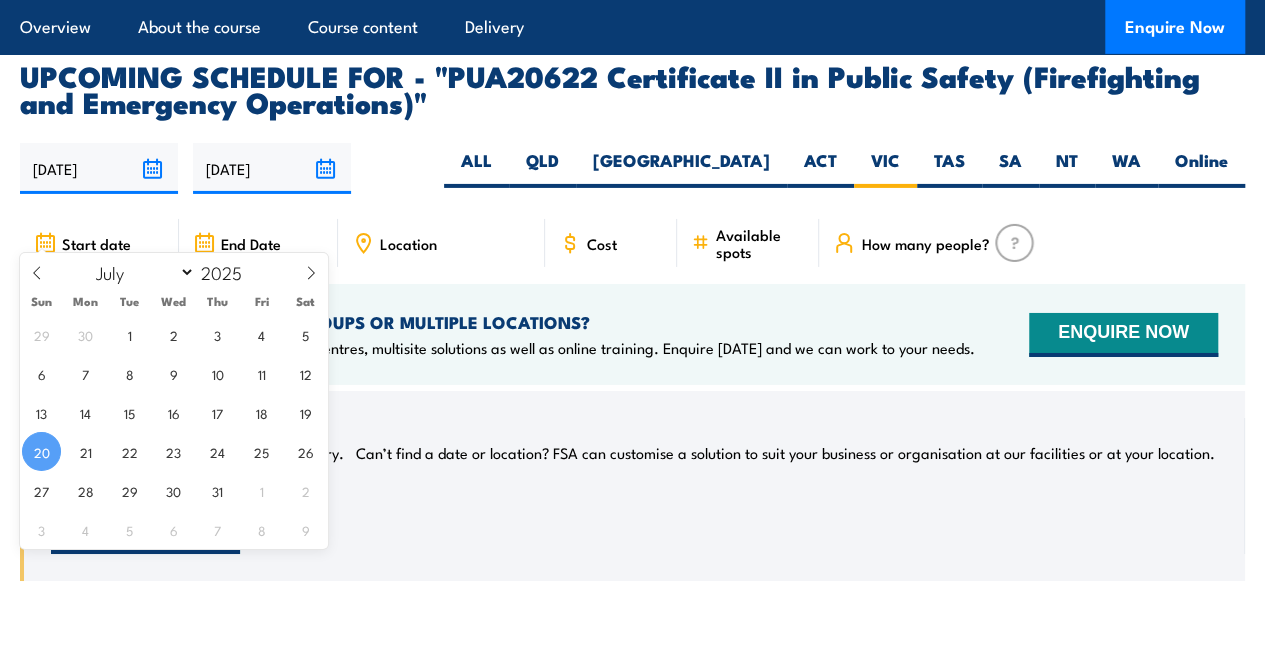drag, startPoint x: 310, startPoint y: 275, endPoint x: 278, endPoint y: 277, distance: 32.06244 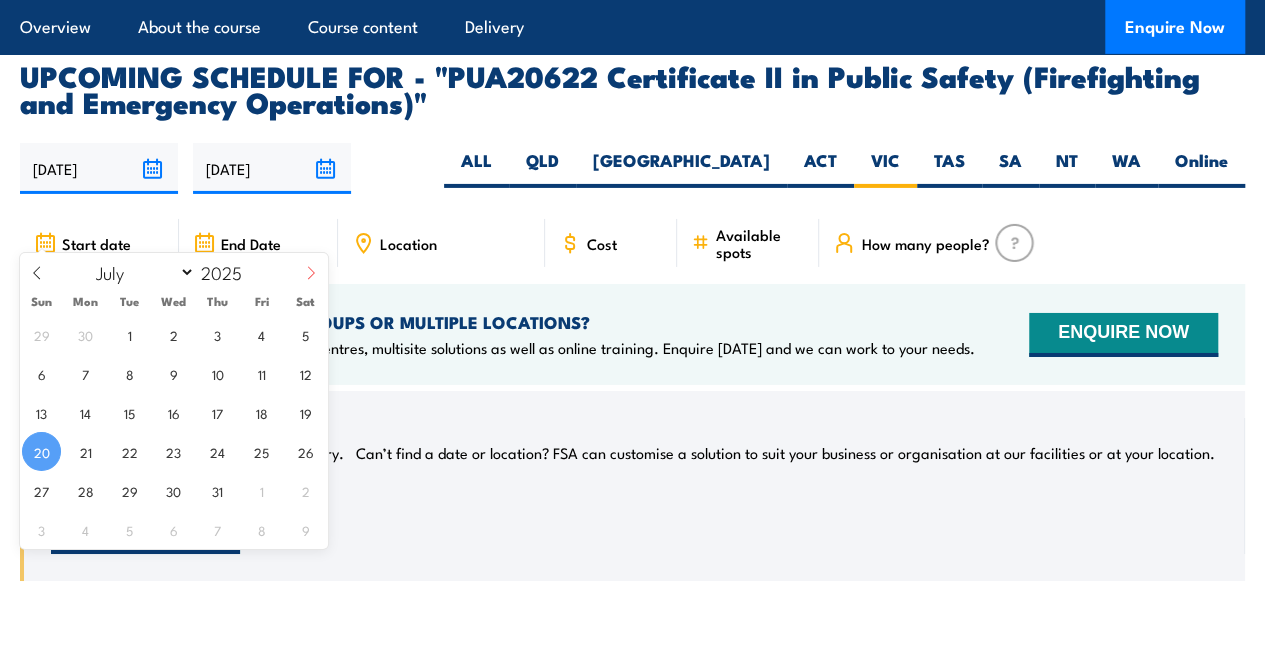click 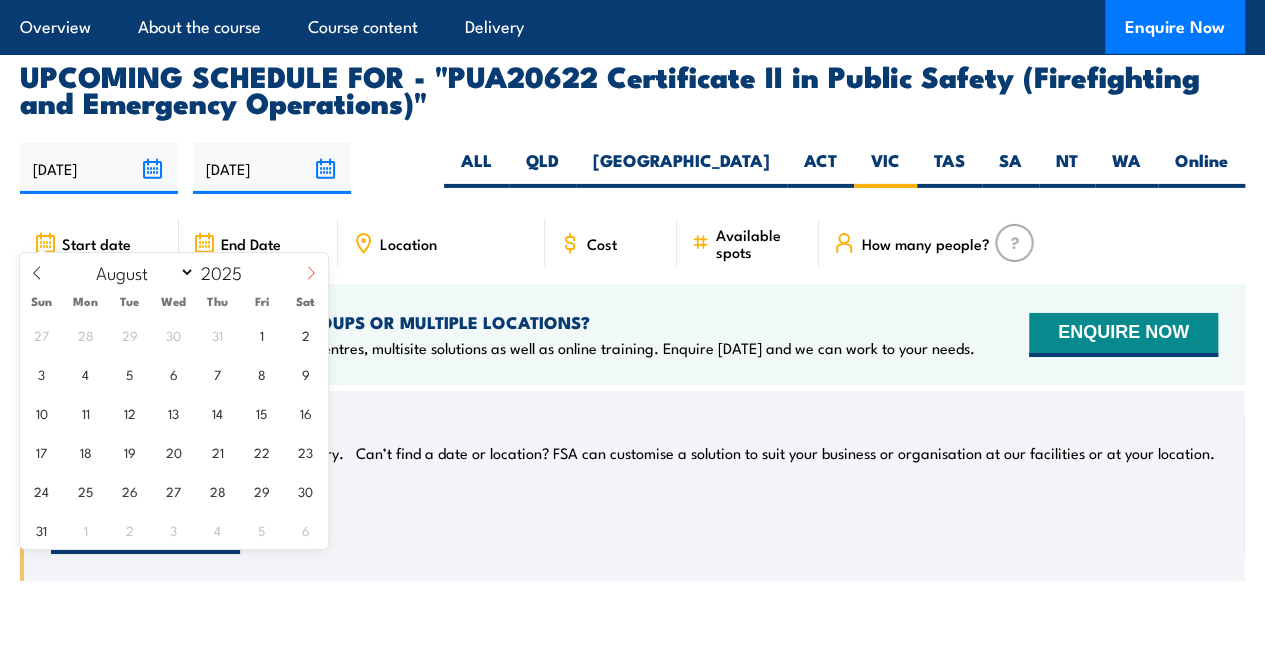click at bounding box center [311, 280] 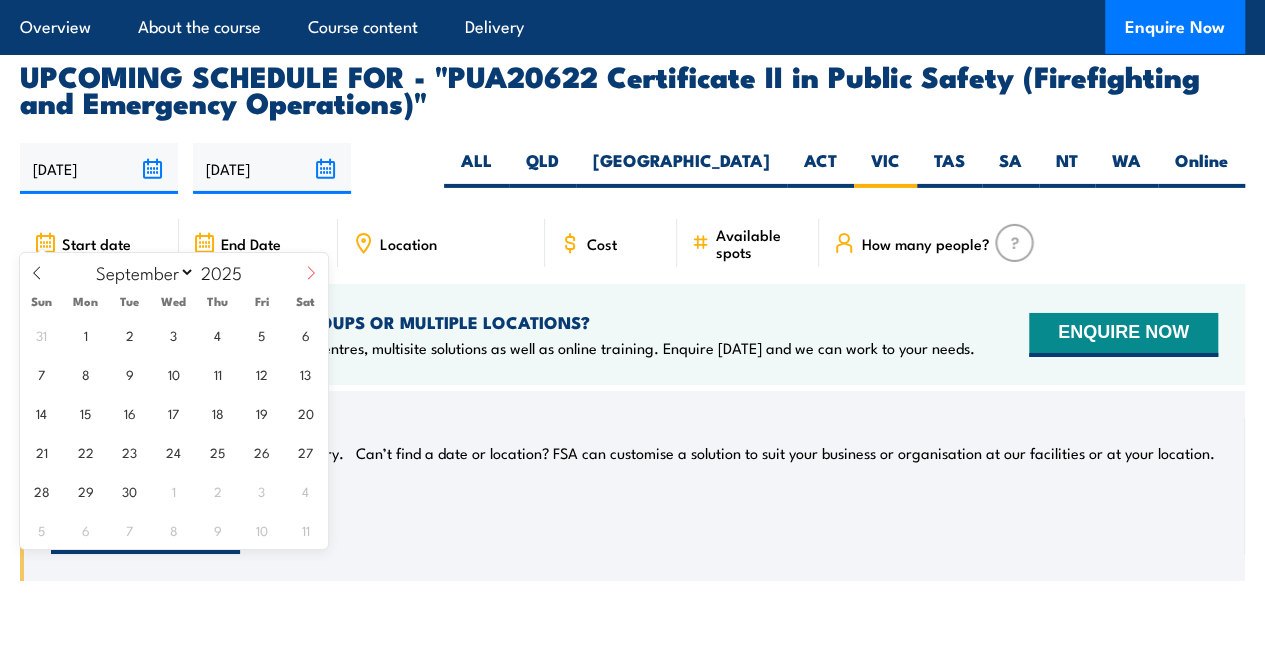 click at bounding box center (311, 280) 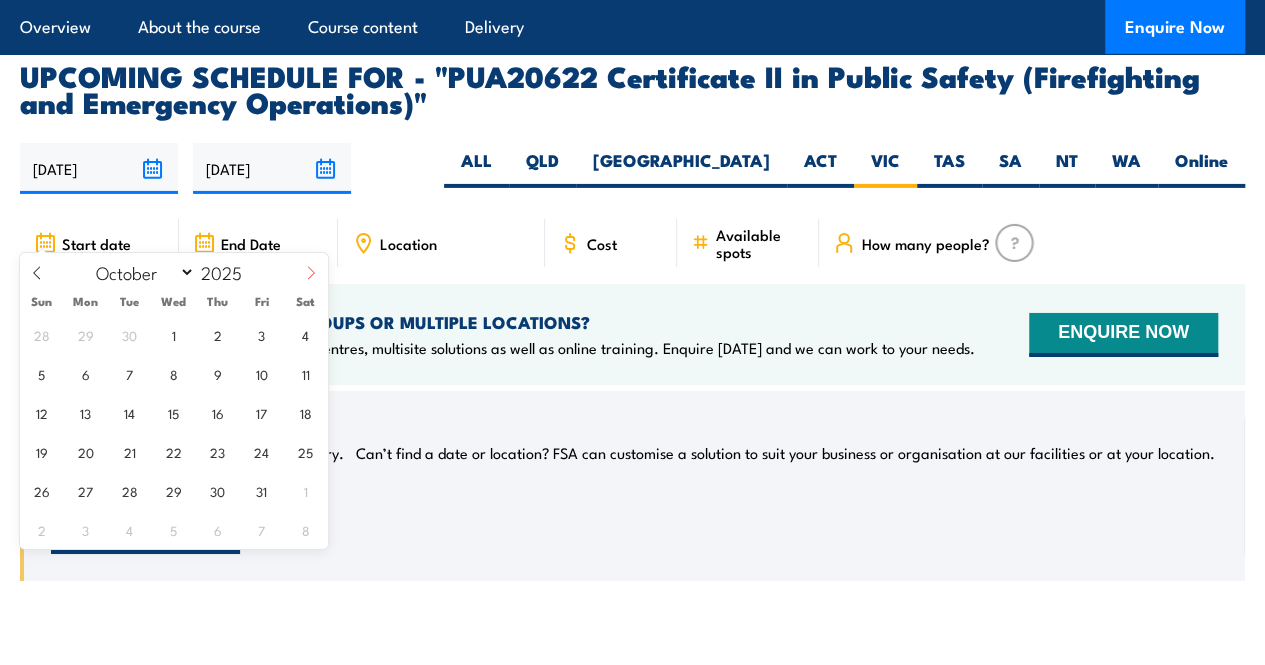 click at bounding box center (311, 280) 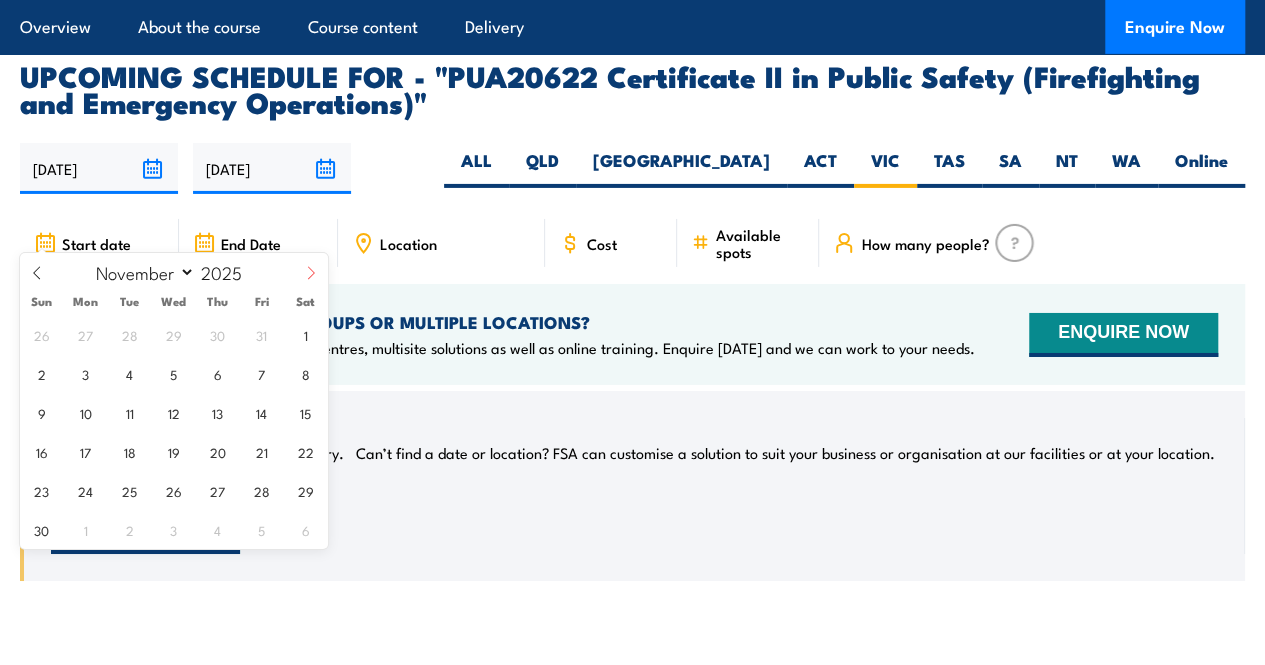 click at bounding box center (311, 280) 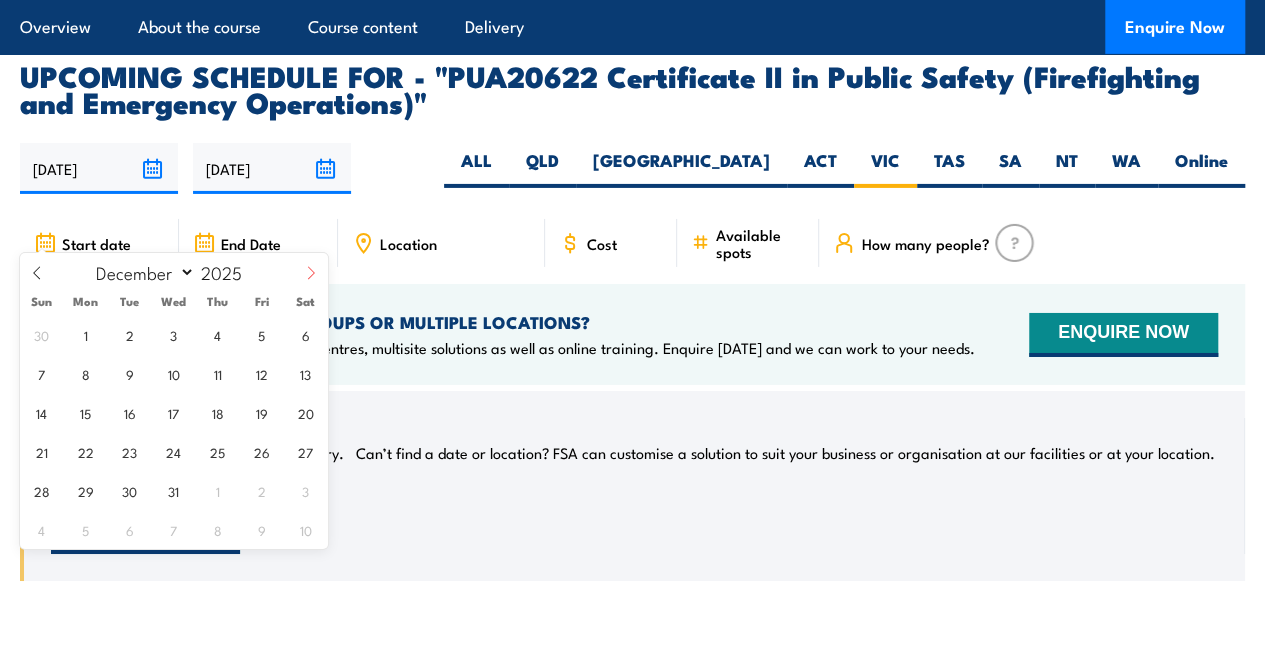 click at bounding box center [311, 280] 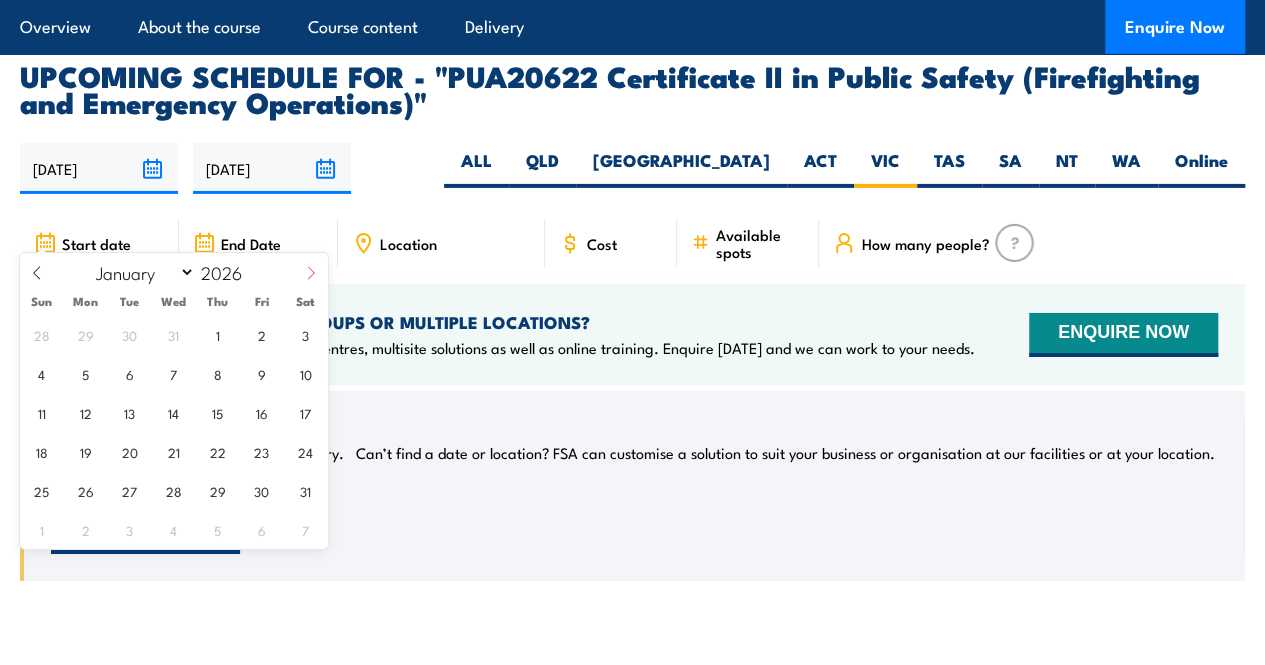 click at bounding box center (311, 280) 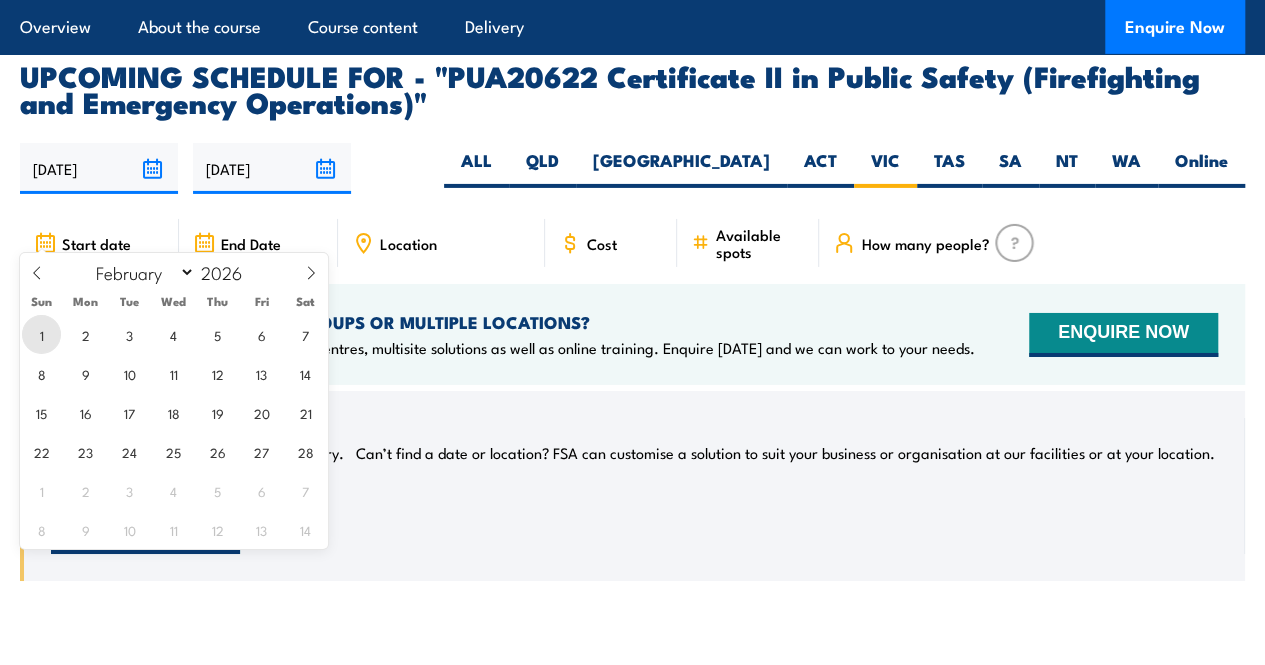click on "1" at bounding box center [41, 334] 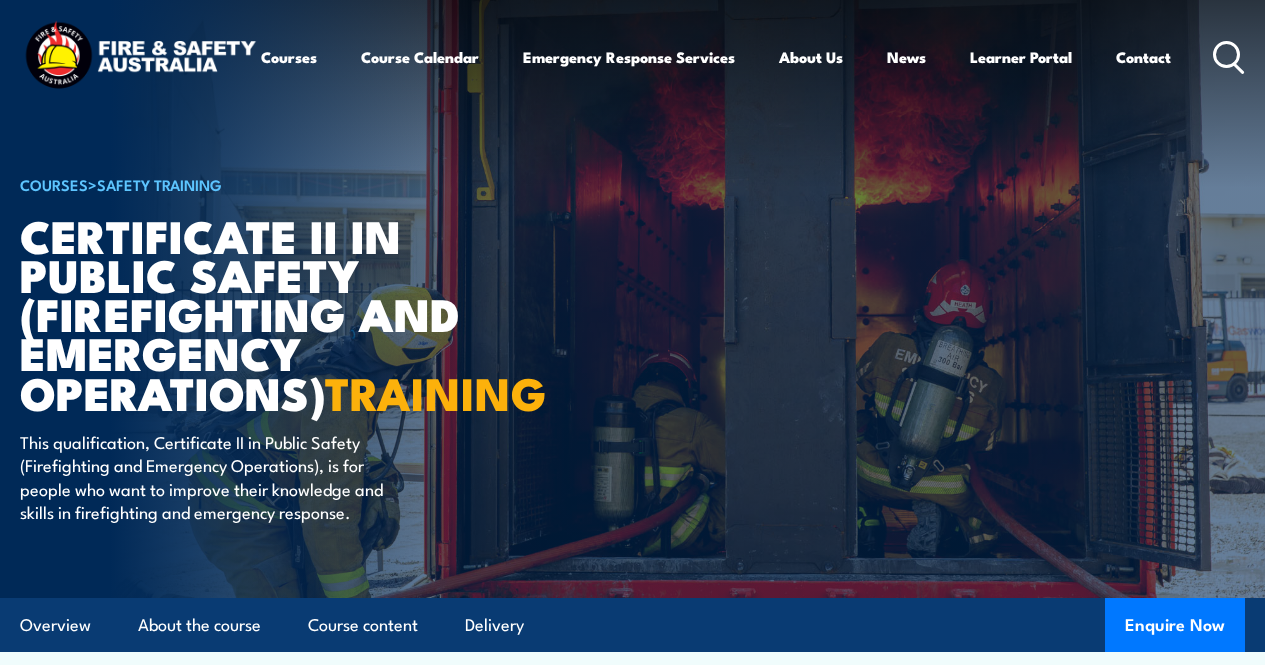 scroll, scrollTop: 3452, scrollLeft: 0, axis: vertical 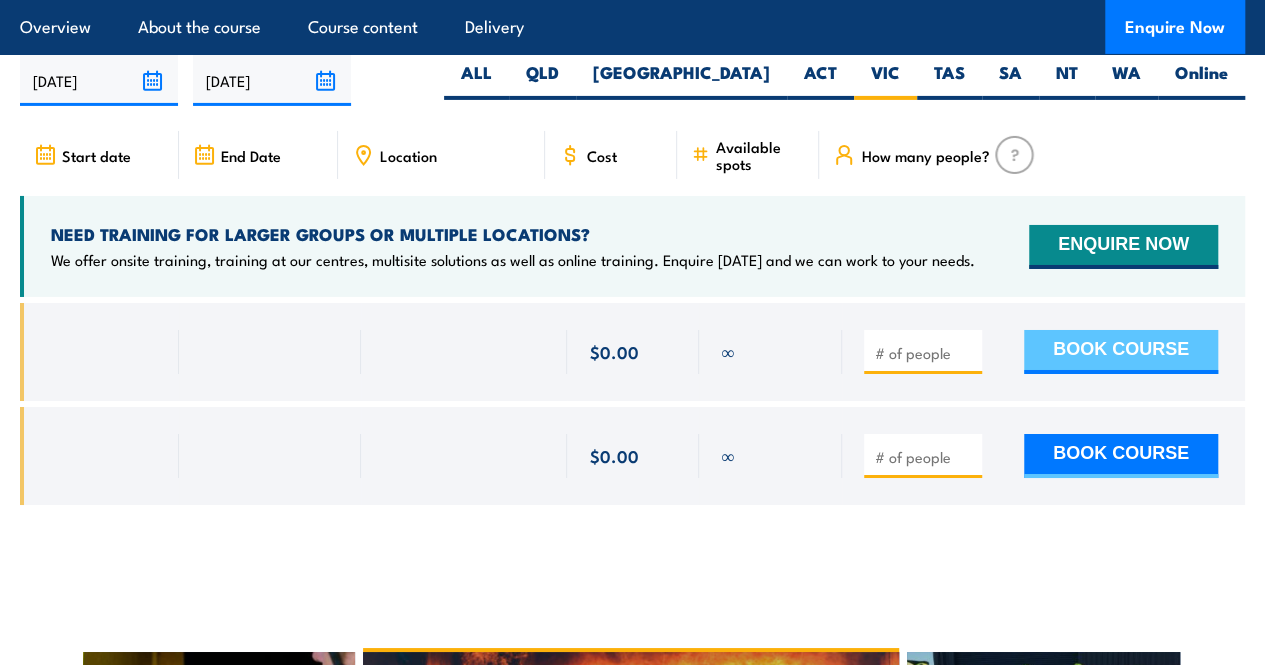 click on "BOOK COURSE" at bounding box center (1121, 352) 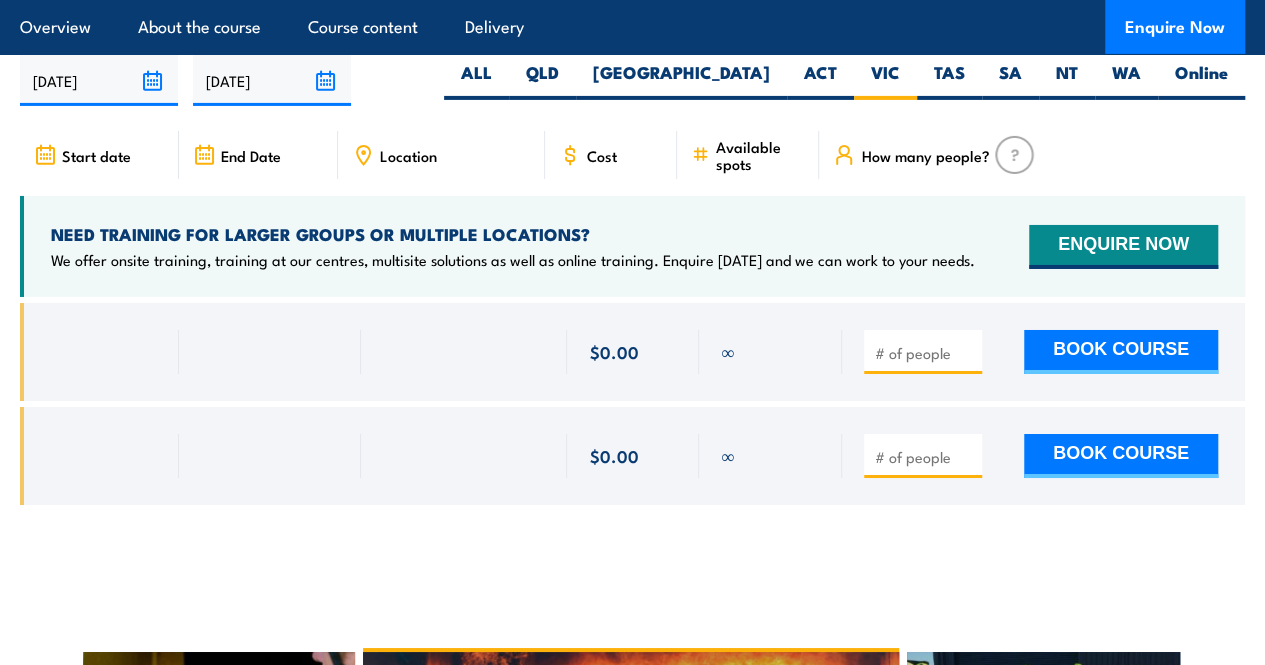 click on "Start date" at bounding box center [632, 333] 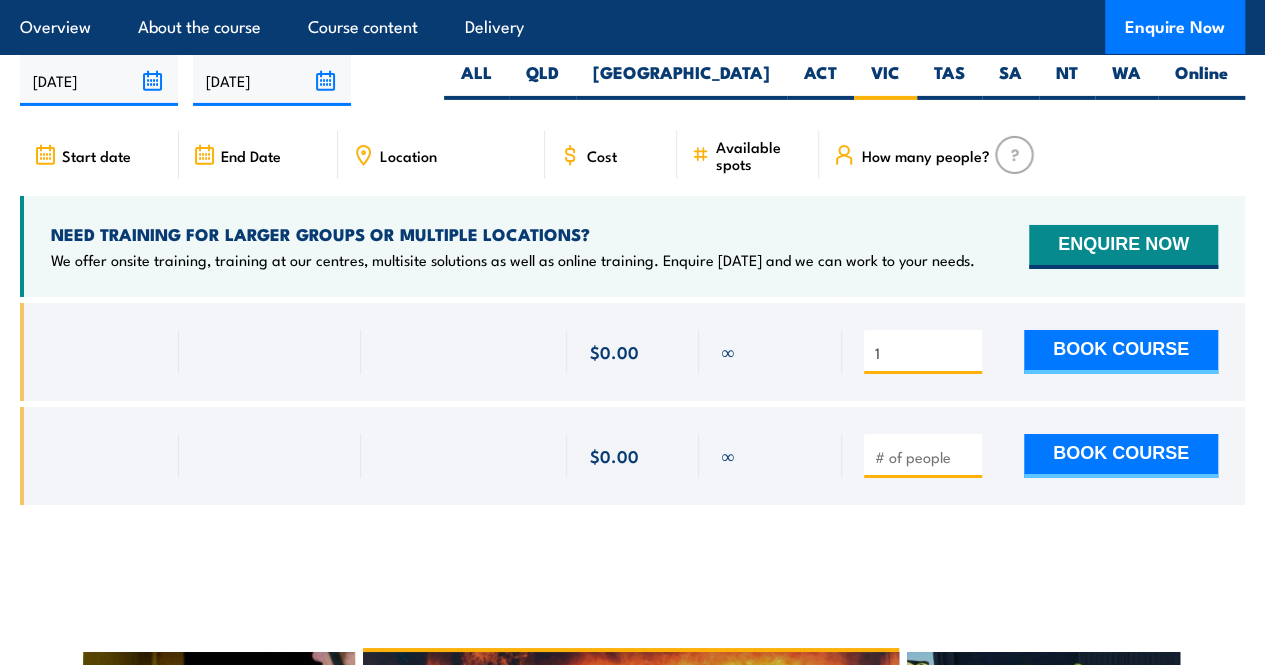 type on "1" 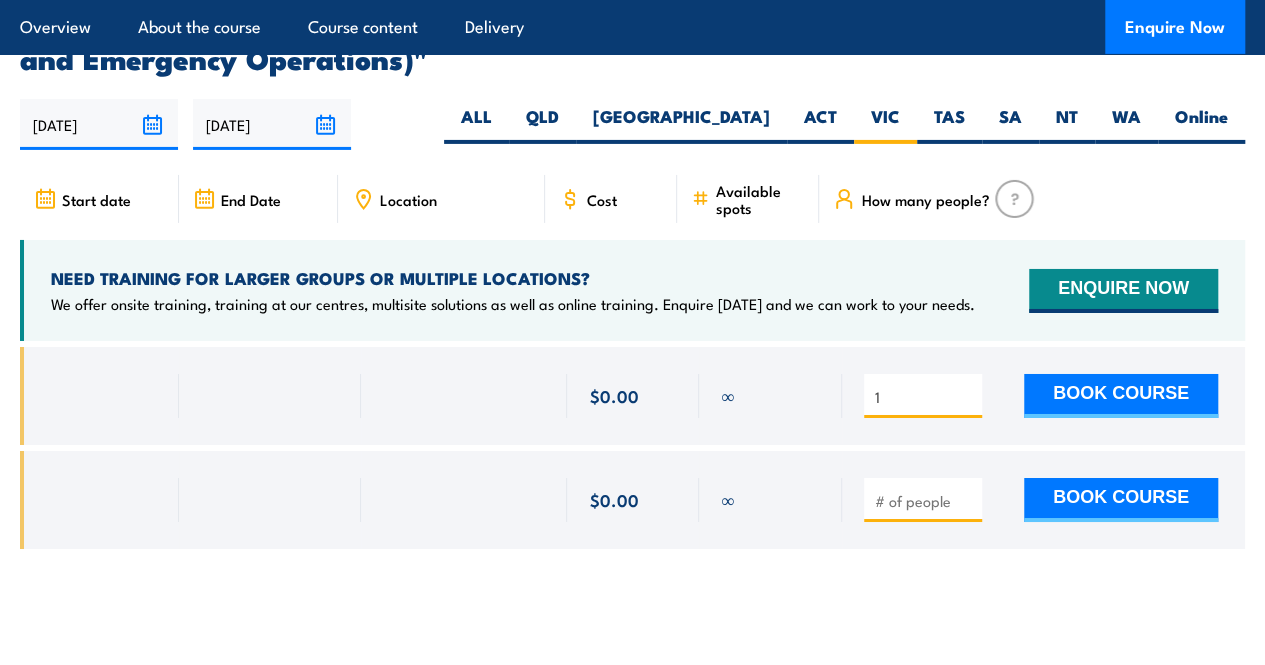 click on "[DATE]" at bounding box center [272, 124] 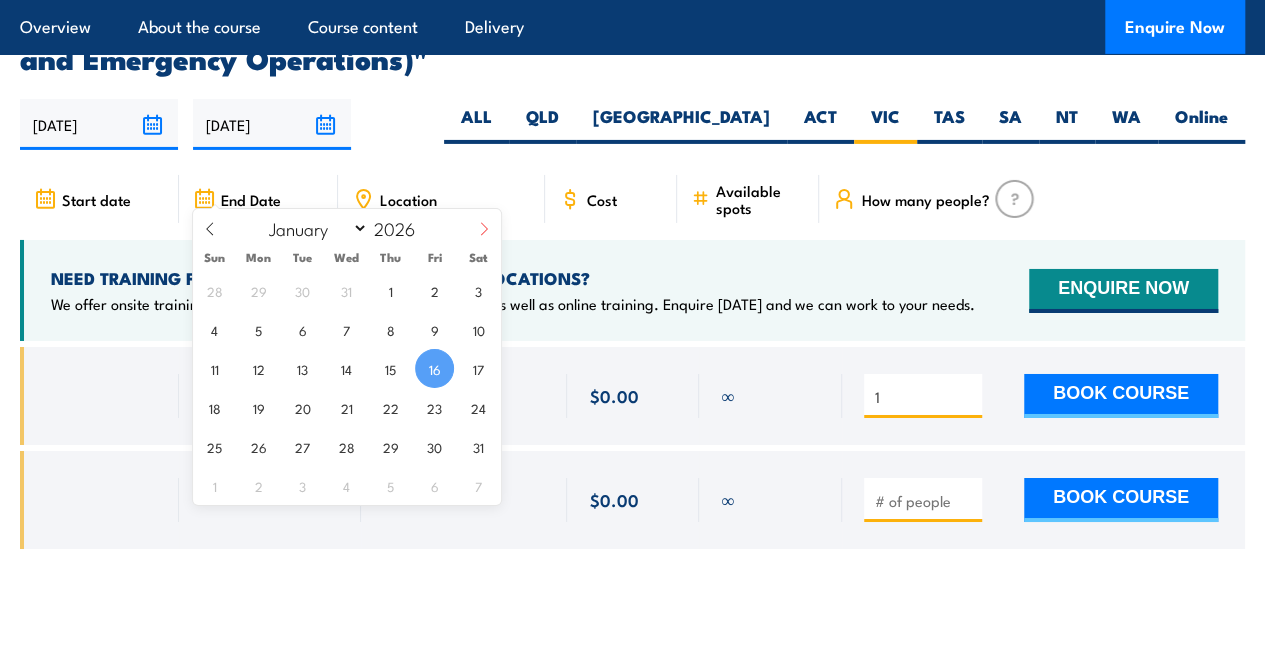 click 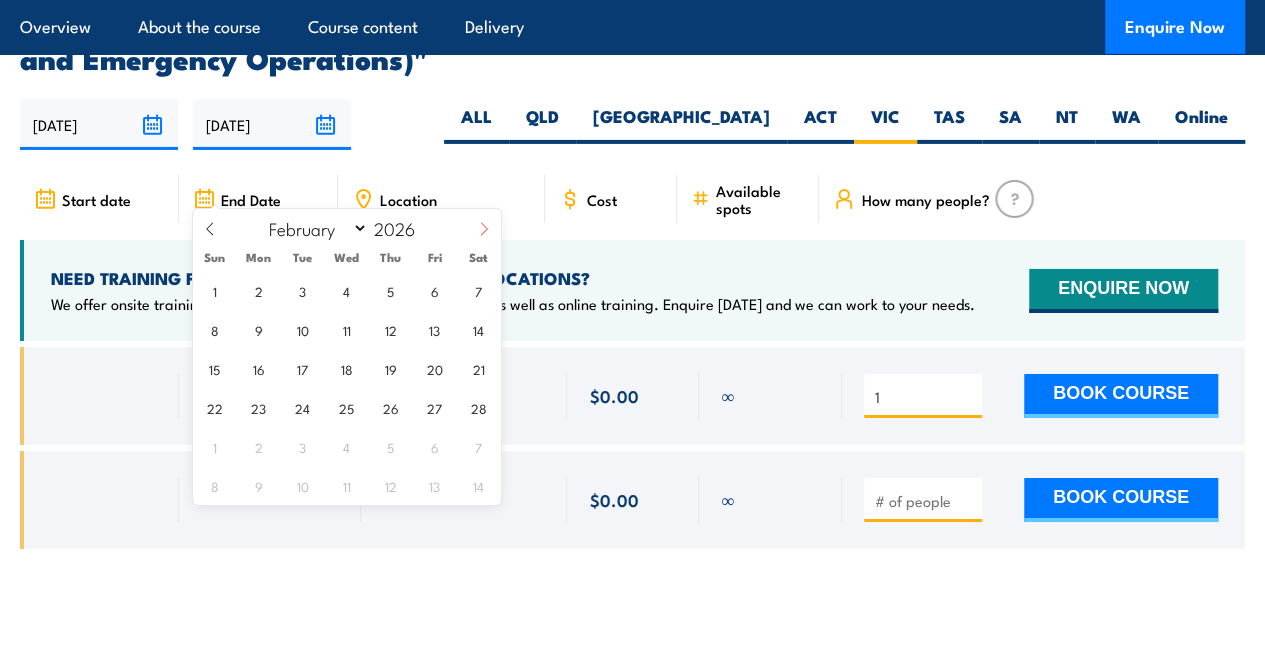 click 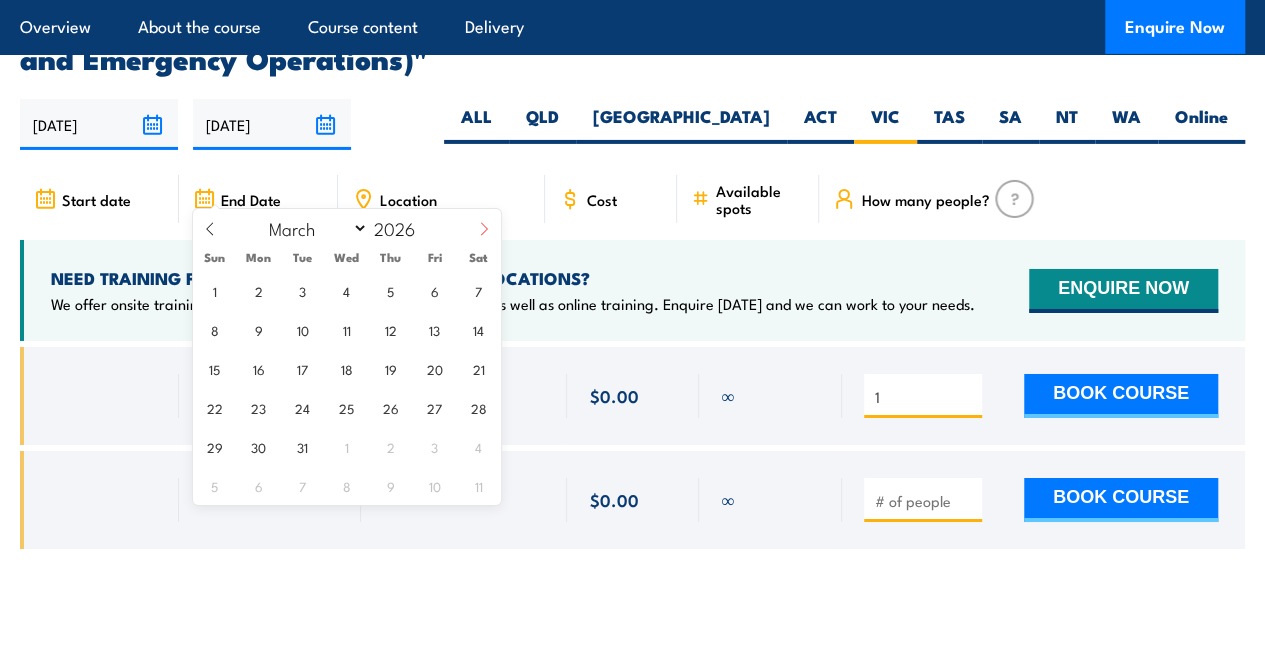 click 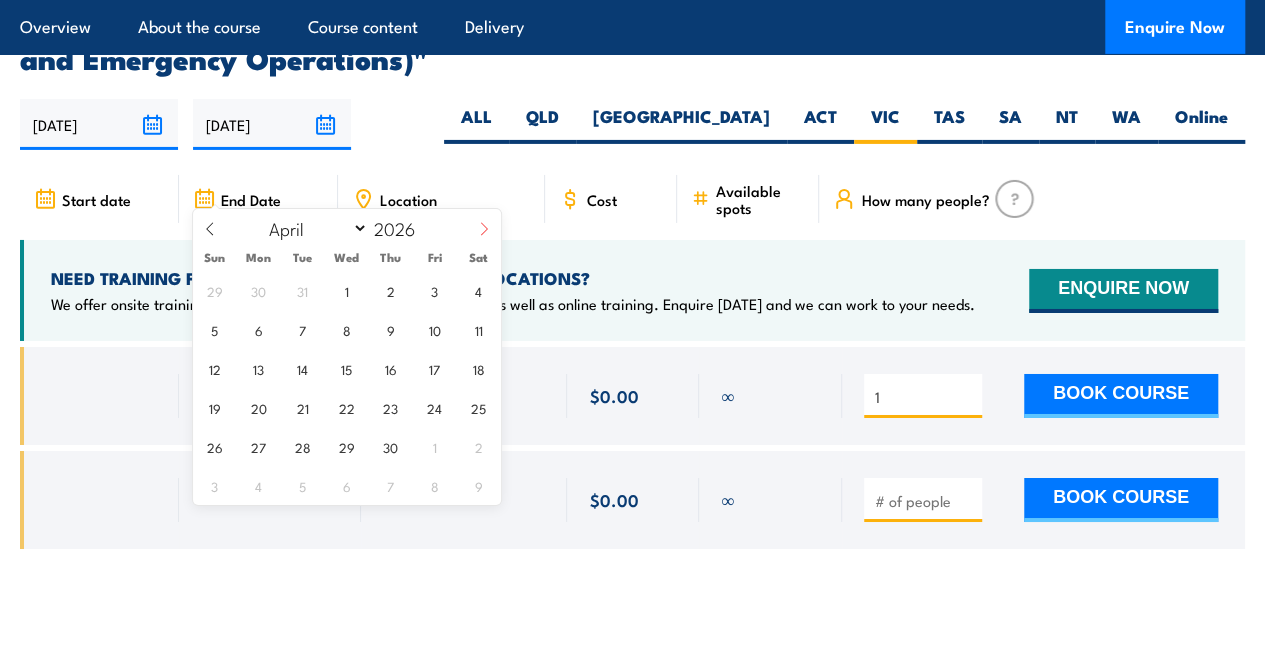 click 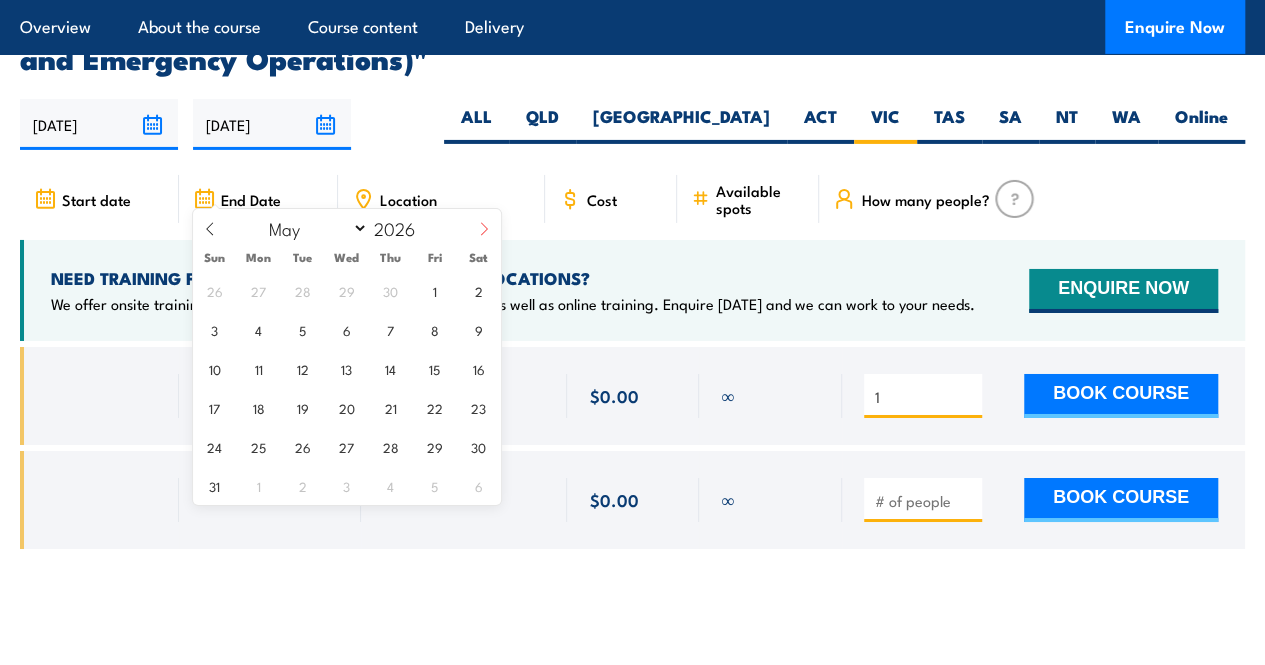 click 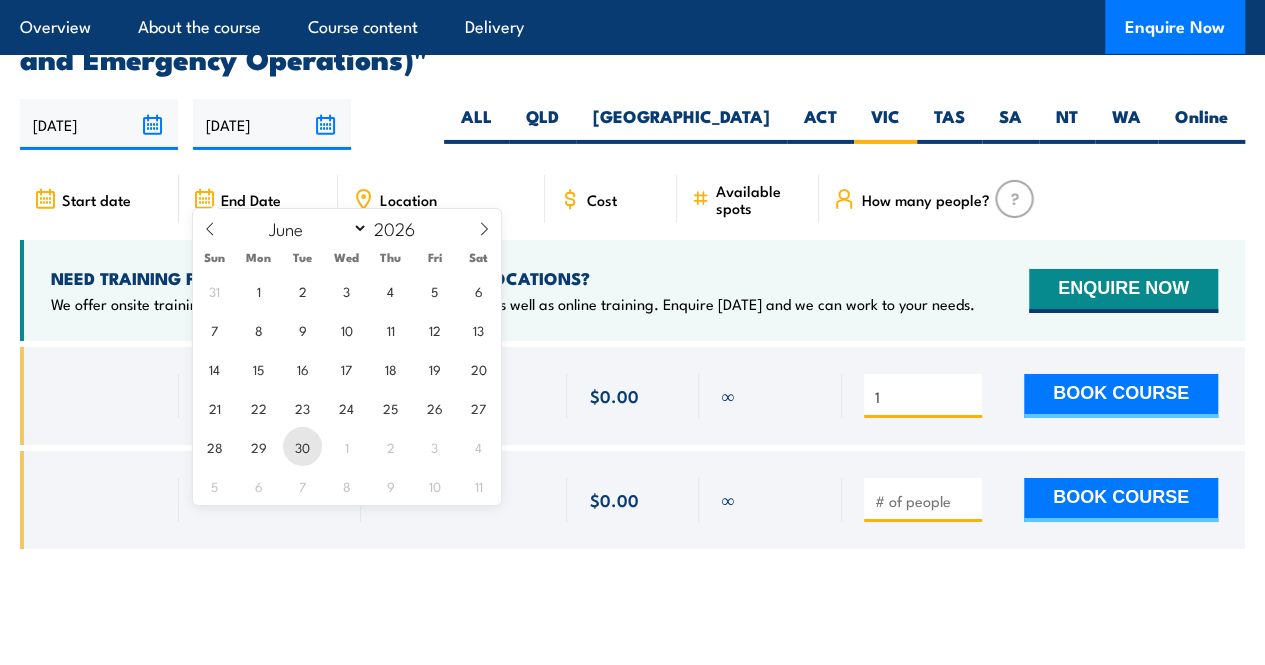click on "30" at bounding box center (302, 446) 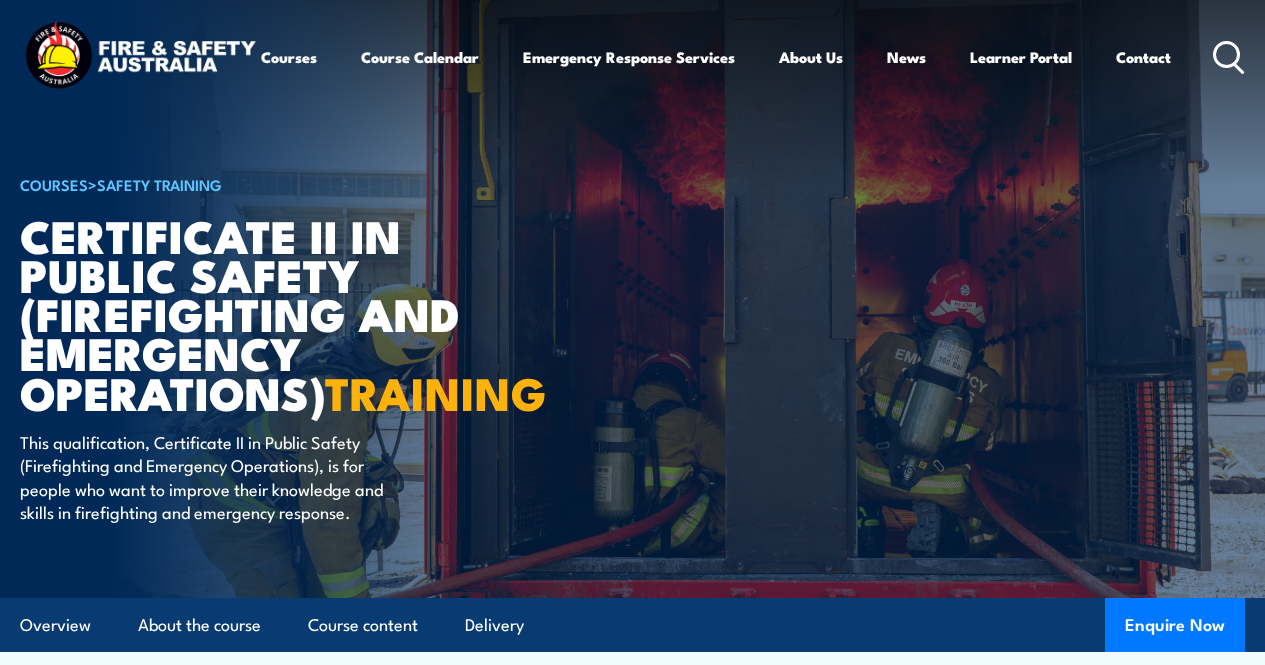 scroll, scrollTop: 3452, scrollLeft: 0, axis: vertical 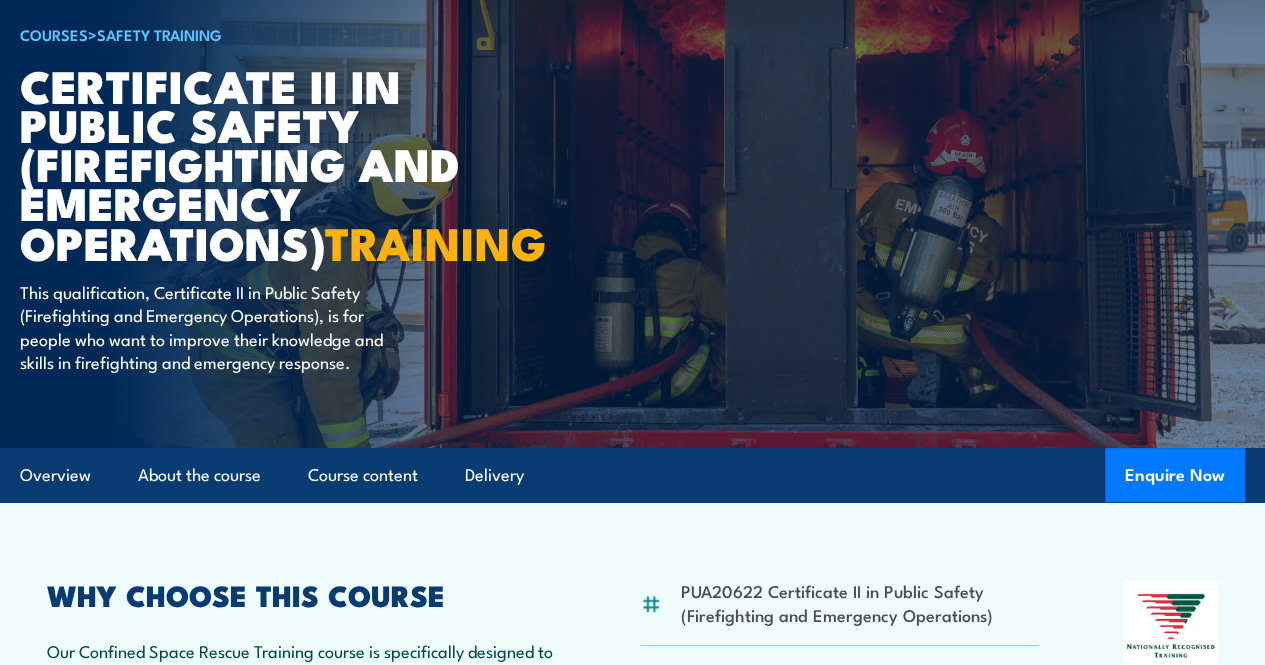 click on "COURSES
>  Safety Training
Certificate II in Public Safety (Firefighting and Emergency Operations)  TRAINING
This qualification, Certificate II in Public Safety (Firefighting and Emergency Operations), is for people who want to improve their knowledge and skills in firefighting and emergency response." at bounding box center [632, 149] 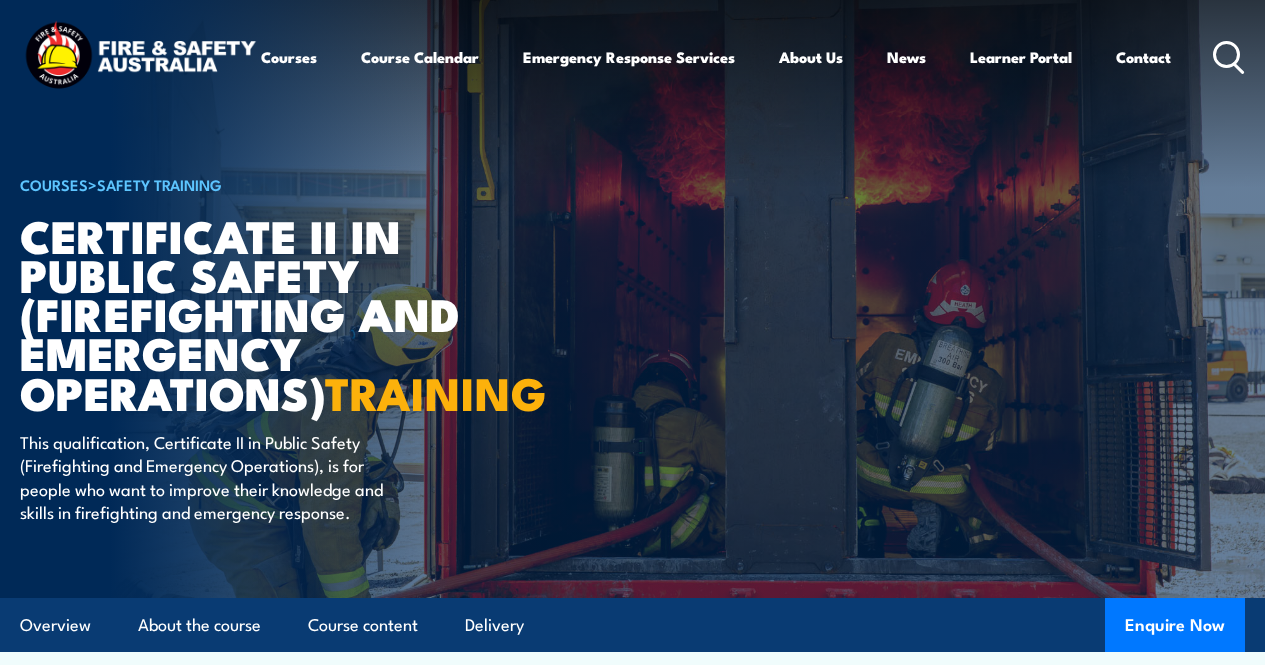 scroll, scrollTop: 0, scrollLeft: 0, axis: both 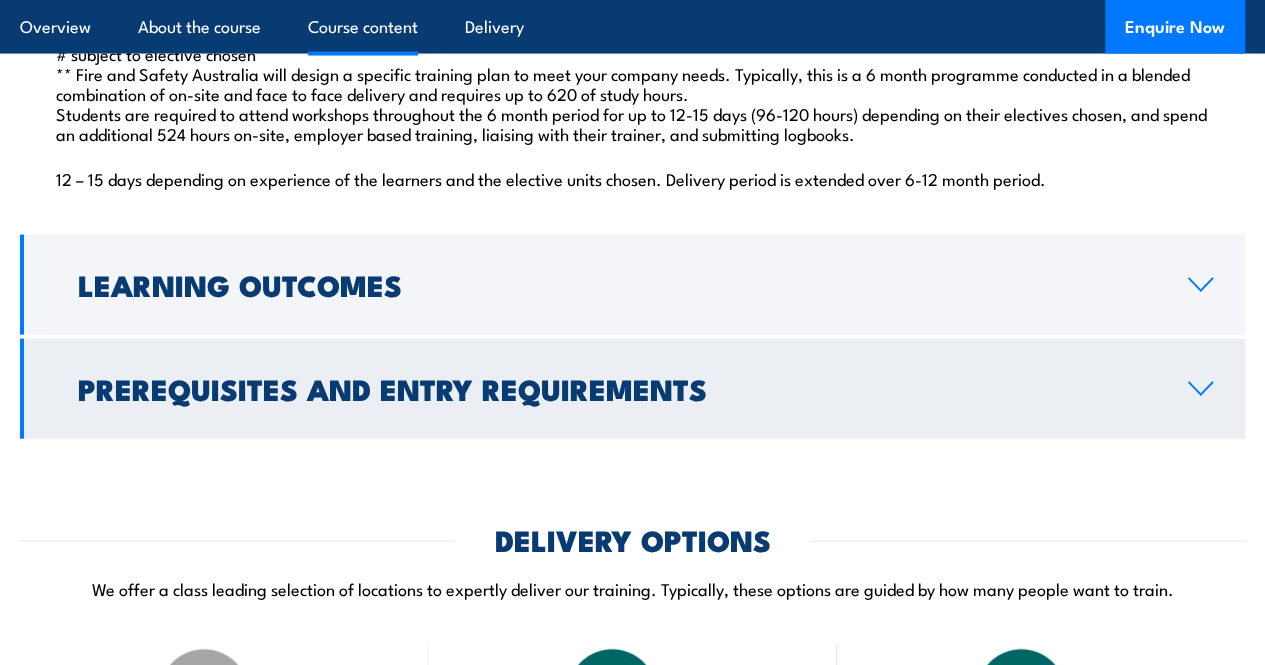 click on "Prerequisites and Entry Requirements" at bounding box center (617, 388) 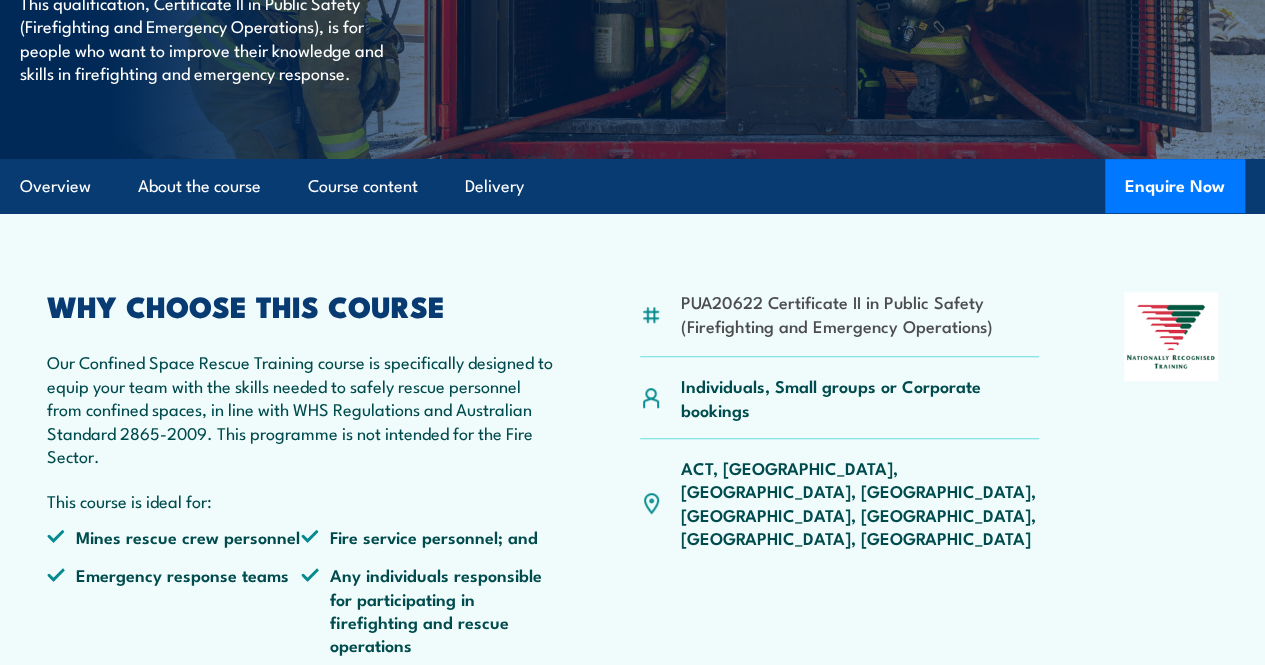scroll, scrollTop: 443, scrollLeft: 0, axis: vertical 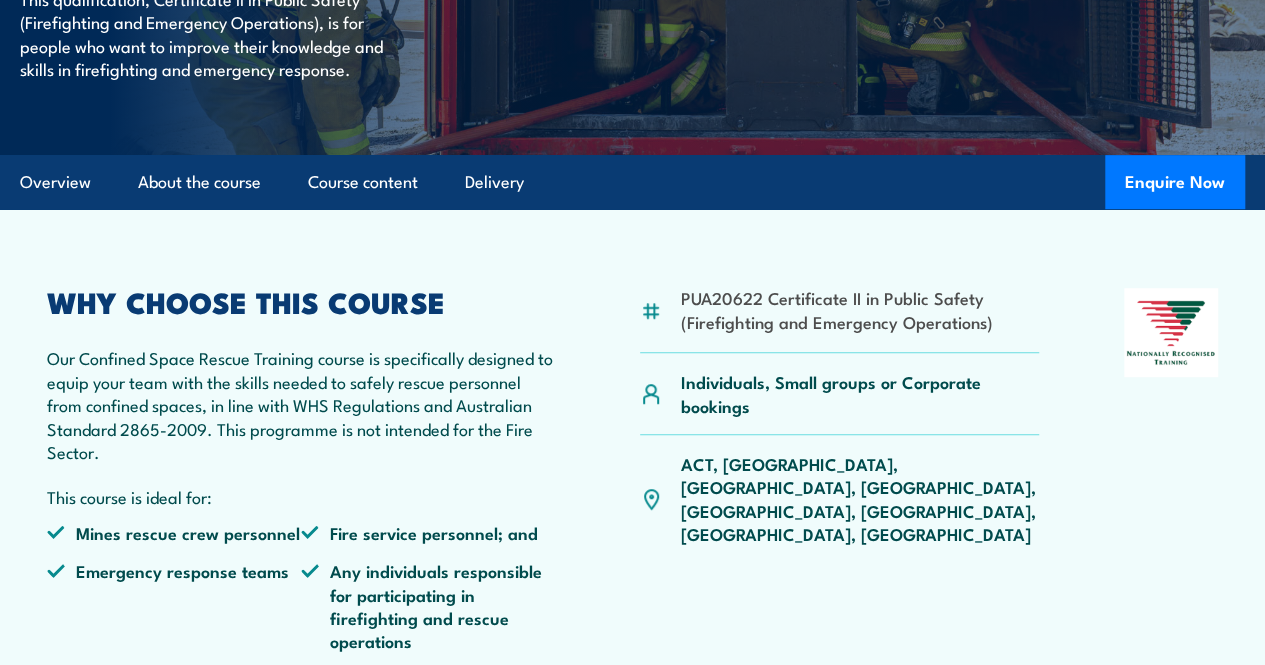click on "COURSES
>  Safety Training
Certificate II in Public Safety (Firefighting and Emergency Operations)  TRAINING
This qualification, Certificate II in Public Safety (Firefighting and Emergency Operations), is for people who want to improve their knowledge and skills in firefighting and emergency response." at bounding box center (632, -144) 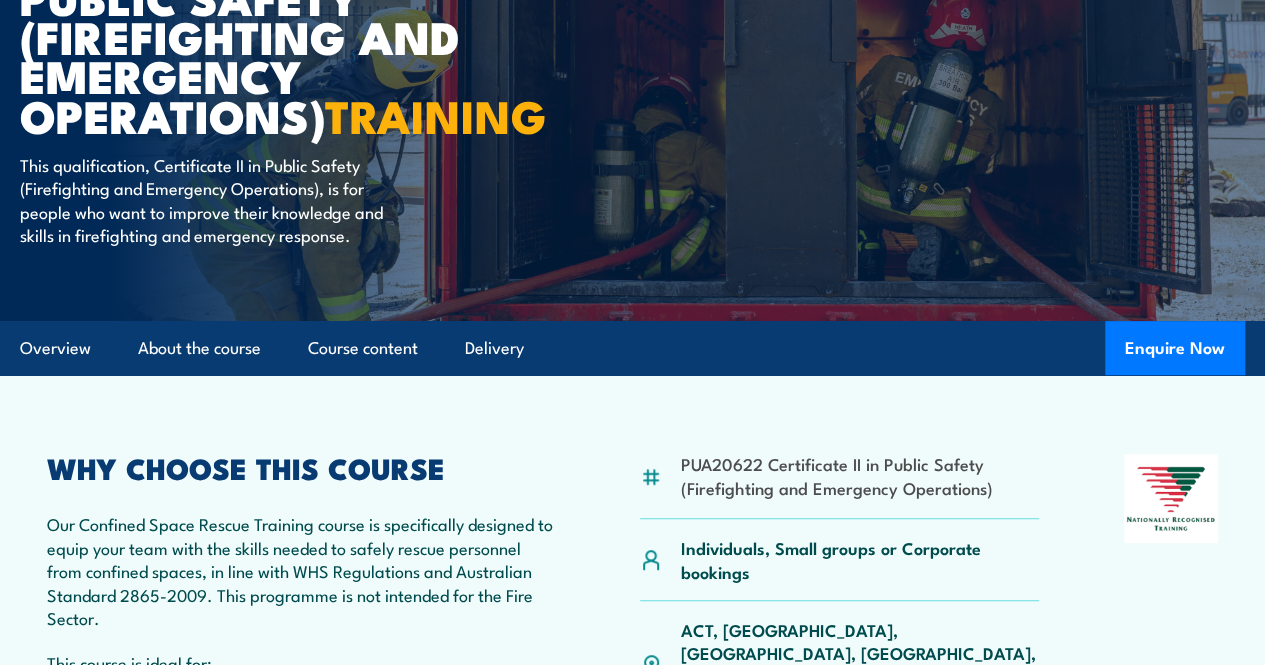 scroll, scrollTop: 278, scrollLeft: 0, axis: vertical 